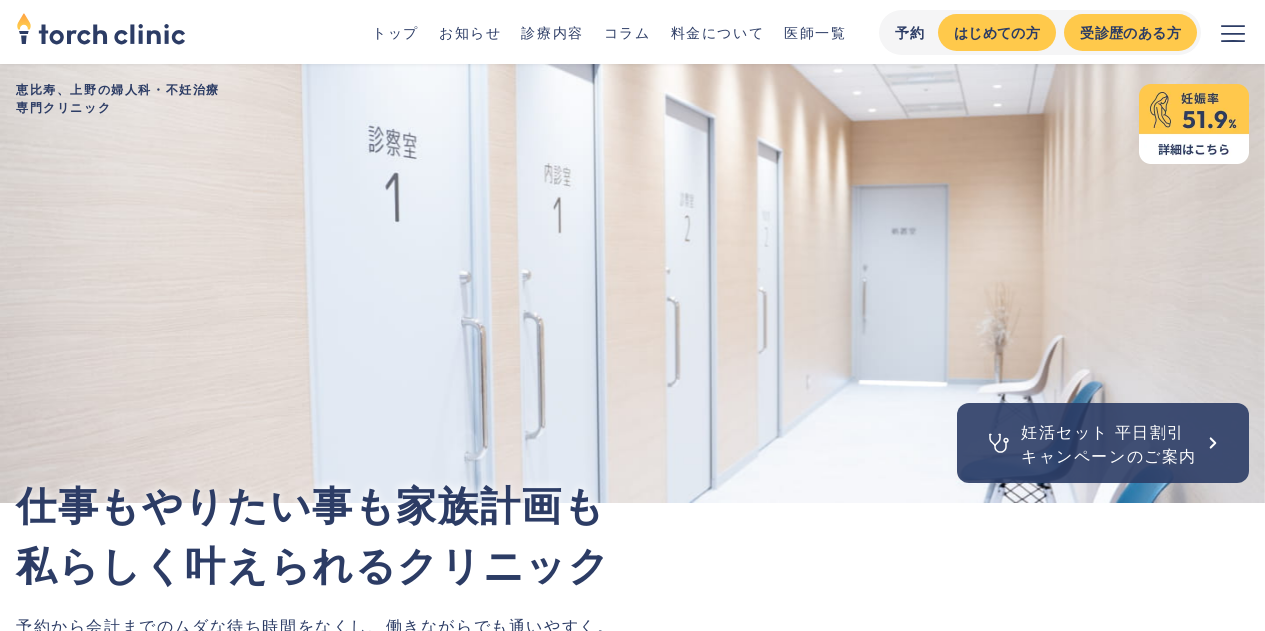scroll, scrollTop: 87, scrollLeft: 0, axis: vertical 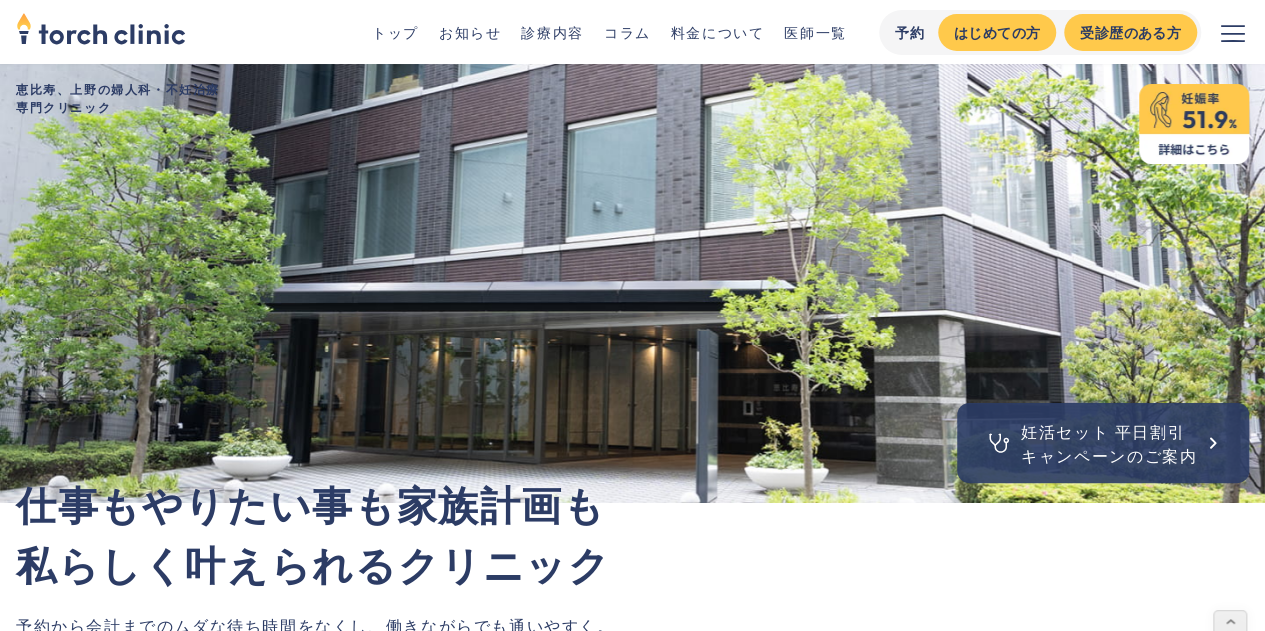 click at bounding box center (1233, 33) 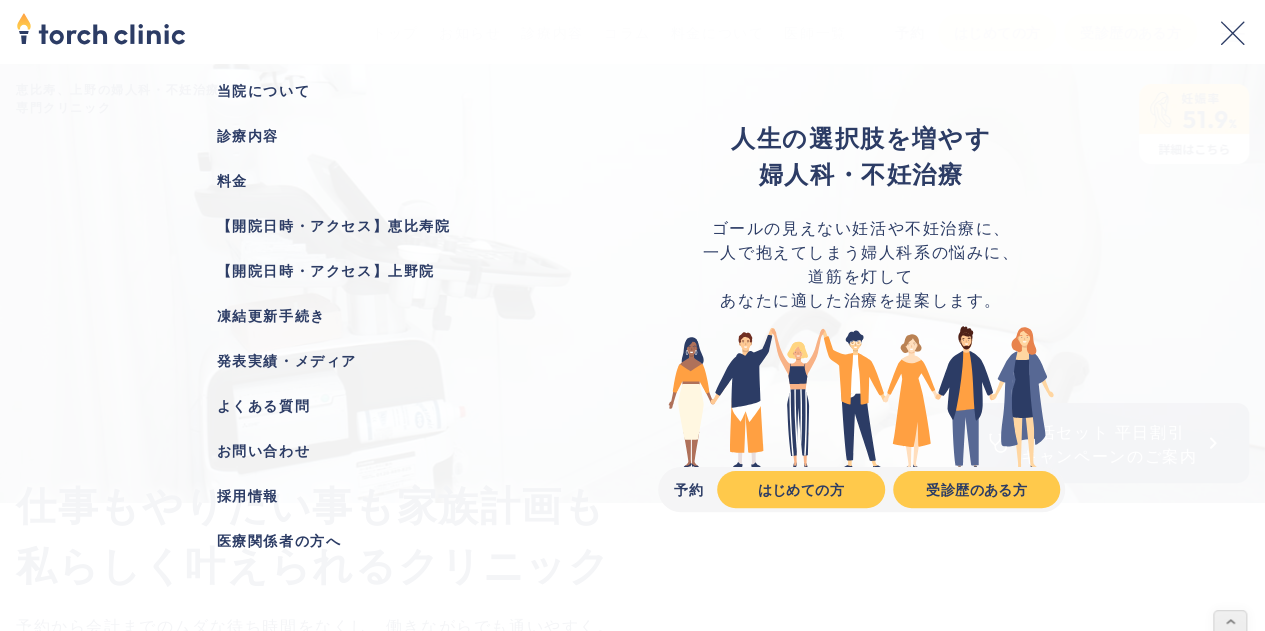 click on "当院について 診療内容 料金 【開院日時・アクセス】恵比寿院 【開院日時・アクセス】上野院 凍結更新手続き 発表実績・メディア よくある質問 お問い合わせ 採用情報 医療関係者の方へ 人生の選択肢を増やす ‍ ‍ 婦人科・不妊治療 ゴールの見えない妊活や不妊治療に、 一人で抱えてしまう婦人科系の悩みに、 道筋を灯して あなたに適した治療を提案します。 予約 はじめての方 受診歴のある方" at bounding box center [632, 315] 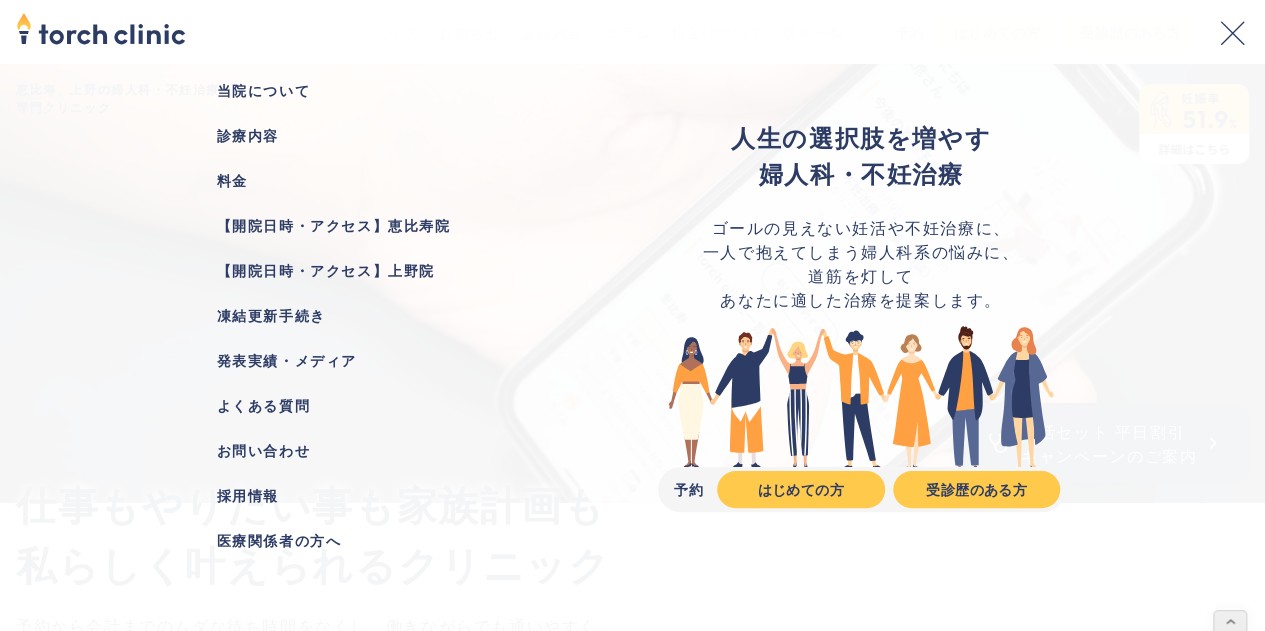 click on "当院について 診療内容 料金 【開院日時・アクセス】恵比寿院 【開院日時・アクセス】上野院 凍結更新手続き 発表実績・メディア よくある質問 お問い合わせ 採用情報 医療関係者の方へ 人生の選択肢を増やす ‍ ‍ 婦人科・不妊治療 ゴールの見えない妊活や不妊治療に、 一人で抱えてしまう婦人科系の悩みに、 道筋を灯して あなたに適した治療を提案します。 予約 はじめての方 受診歴のある方" at bounding box center [632, 315] 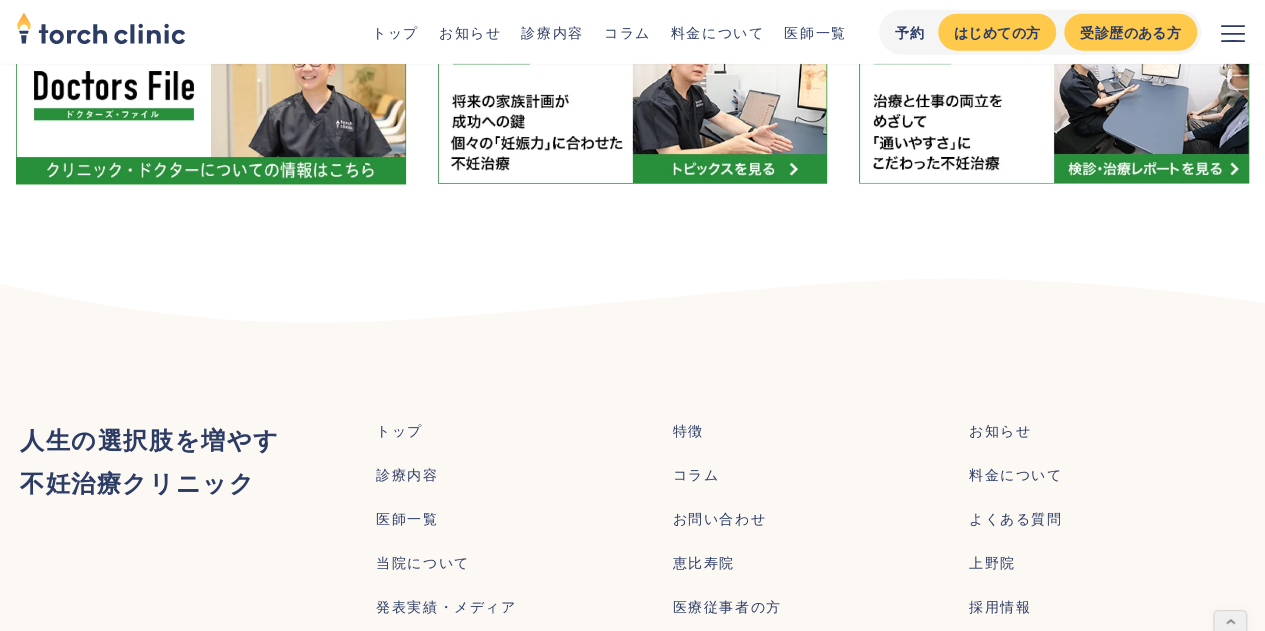 scroll, scrollTop: 10226, scrollLeft: 0, axis: vertical 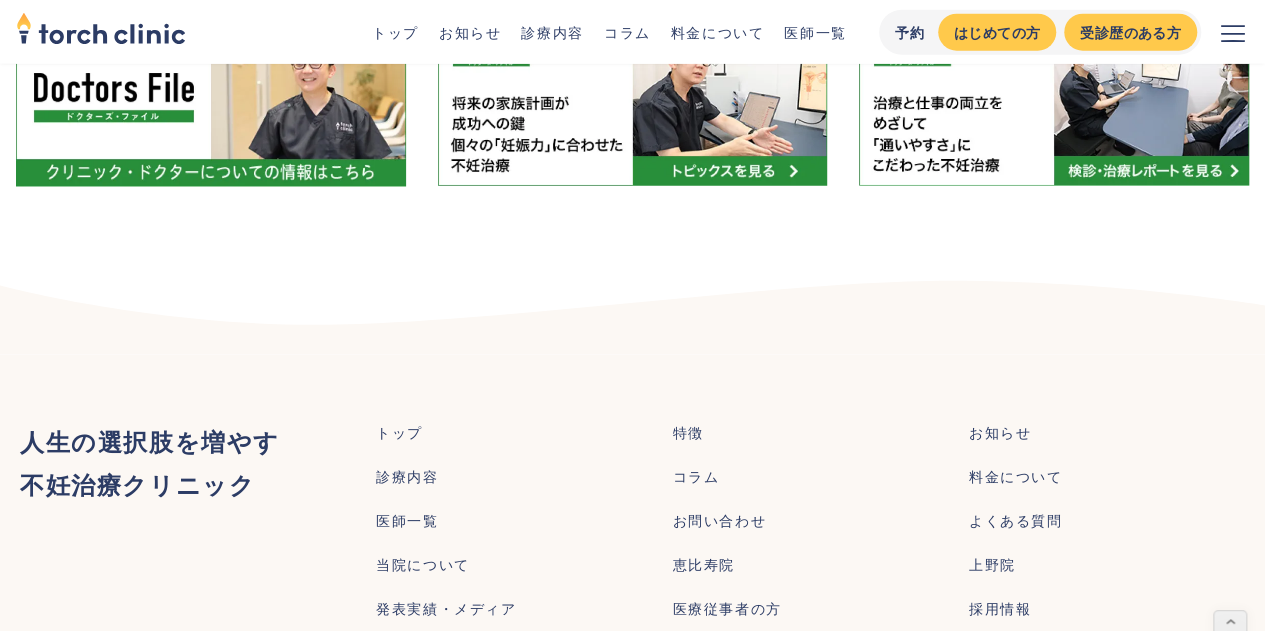click on "お知らせ" at bounding box center (1000, 432) 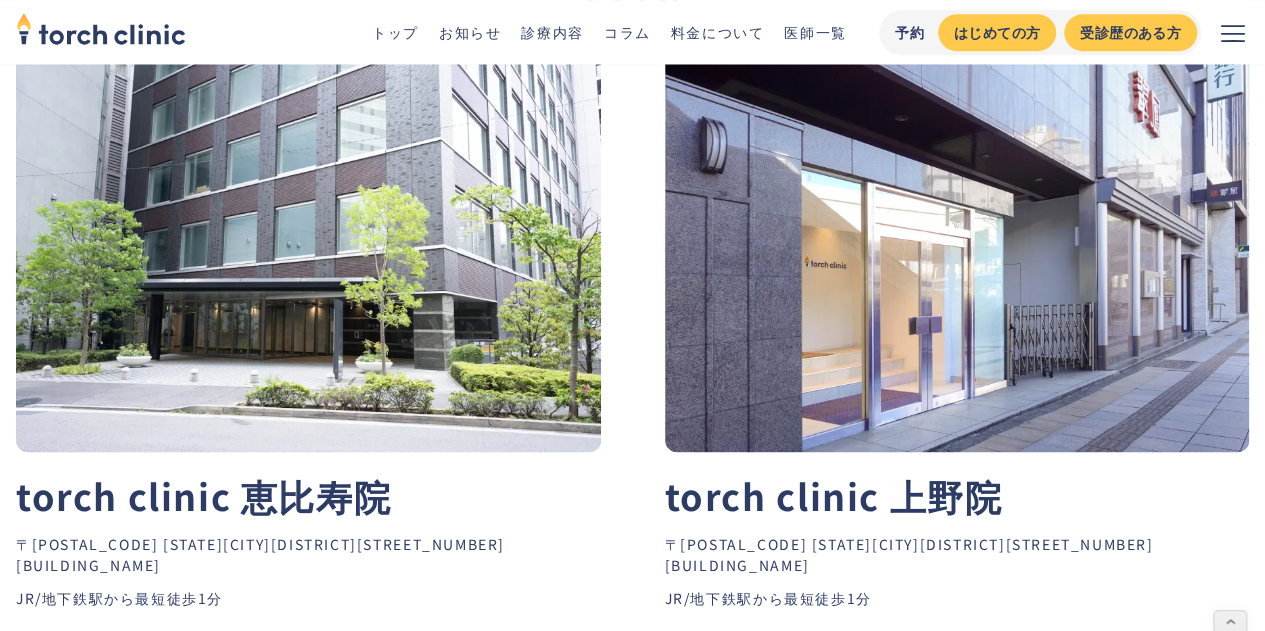 scroll, scrollTop: 8602, scrollLeft: 0, axis: vertical 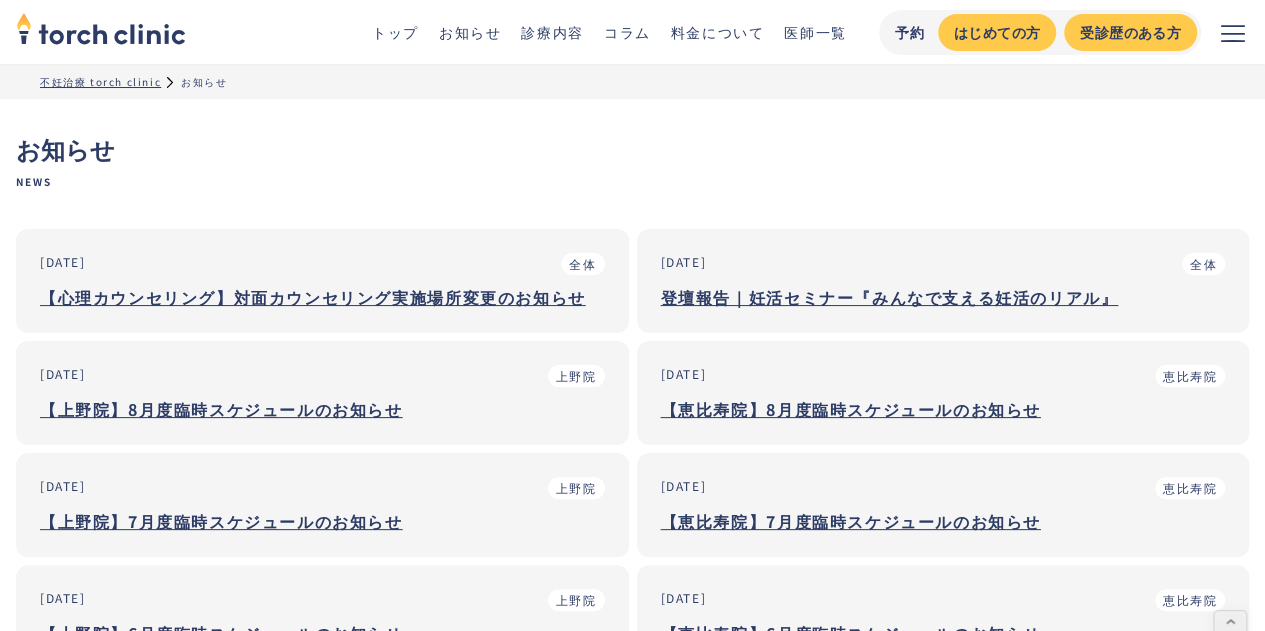 click on "登壇報告｜妊活セミナー『みんなで支える妊活のリアル』" at bounding box center [943, 297] 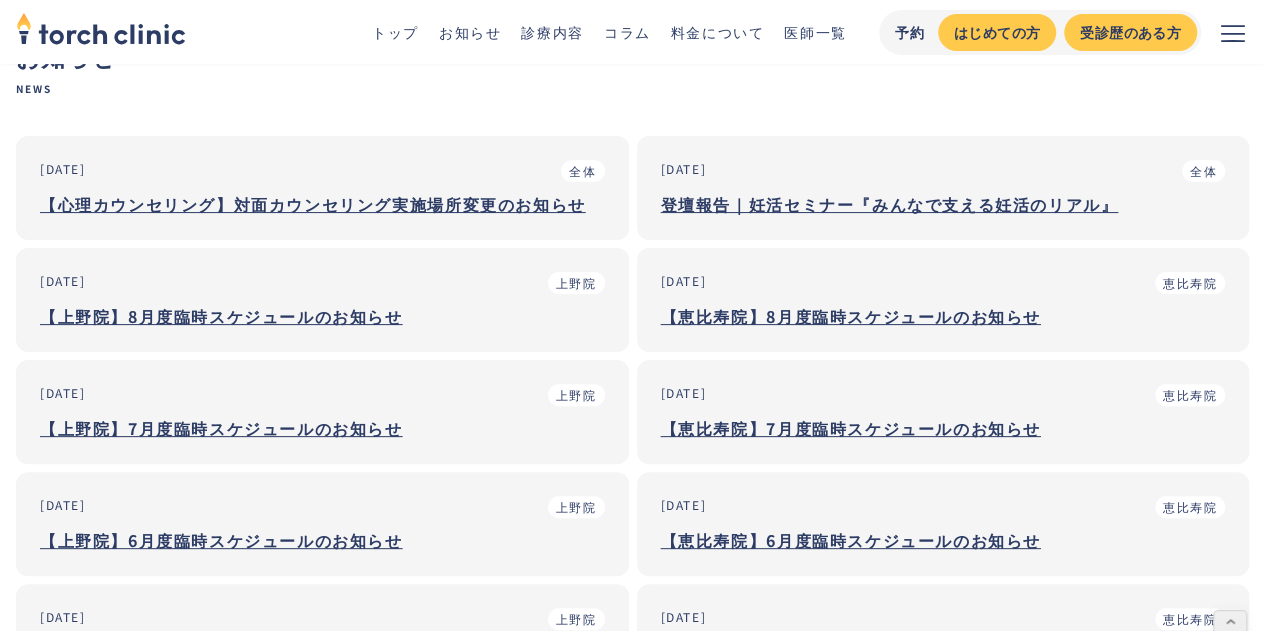 scroll, scrollTop: 0, scrollLeft: 0, axis: both 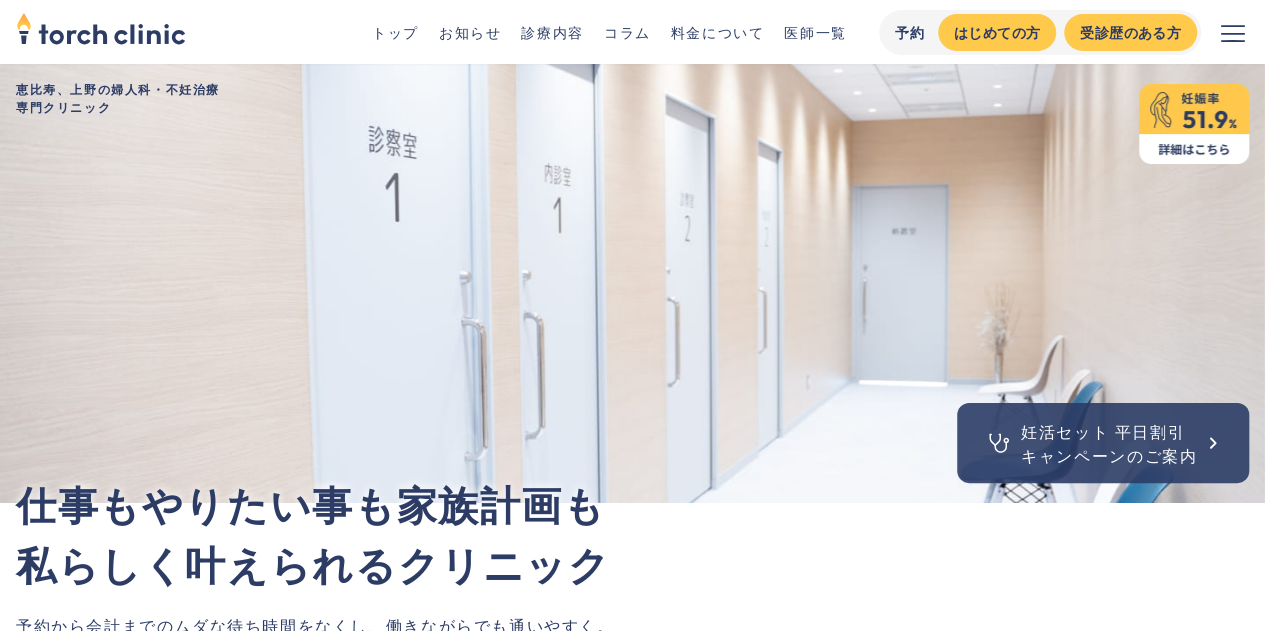 click at bounding box center [1233, 33] 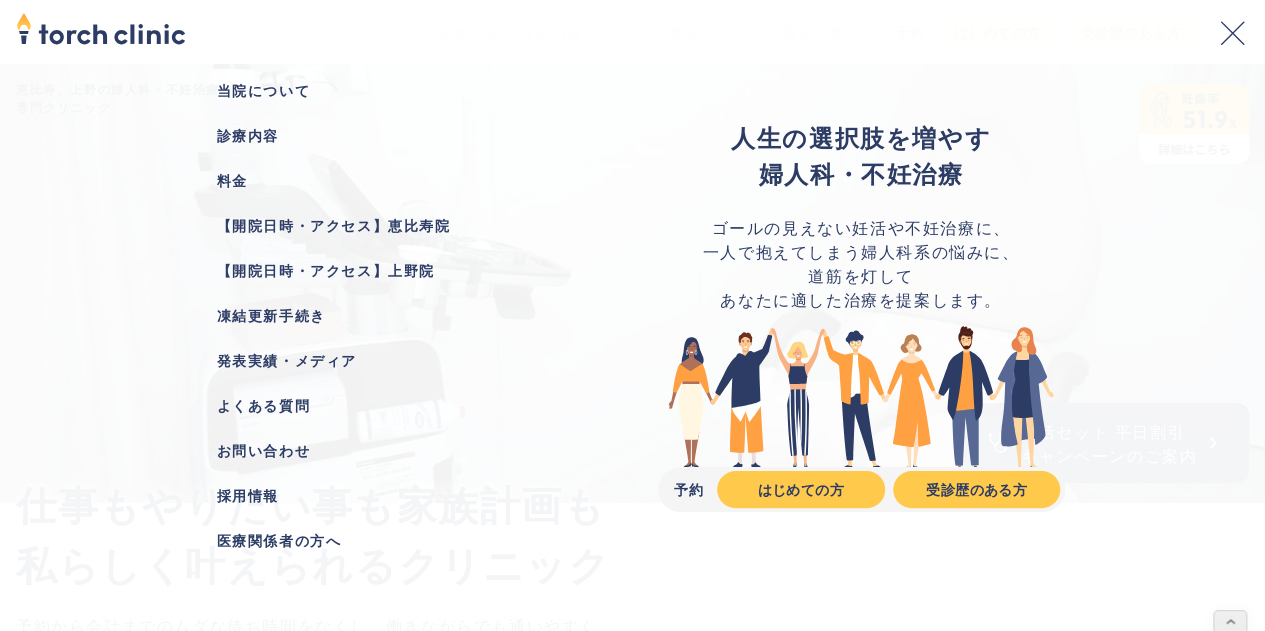 click at bounding box center (1233, 33) 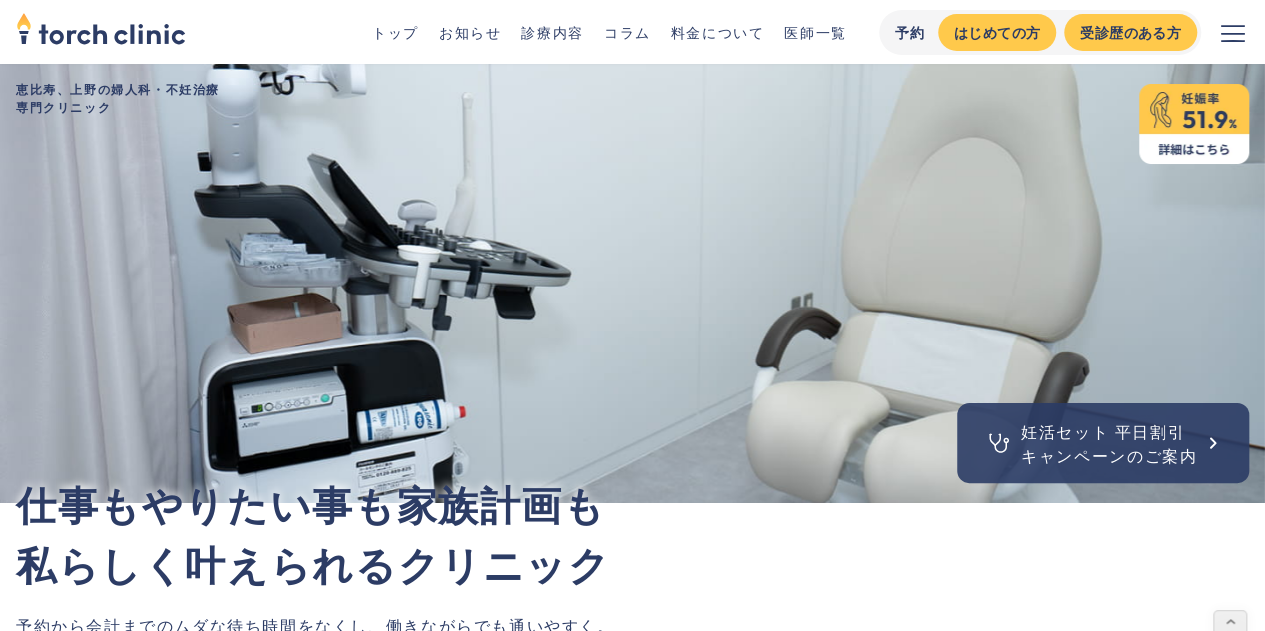 click on "予約" at bounding box center (910, 32) 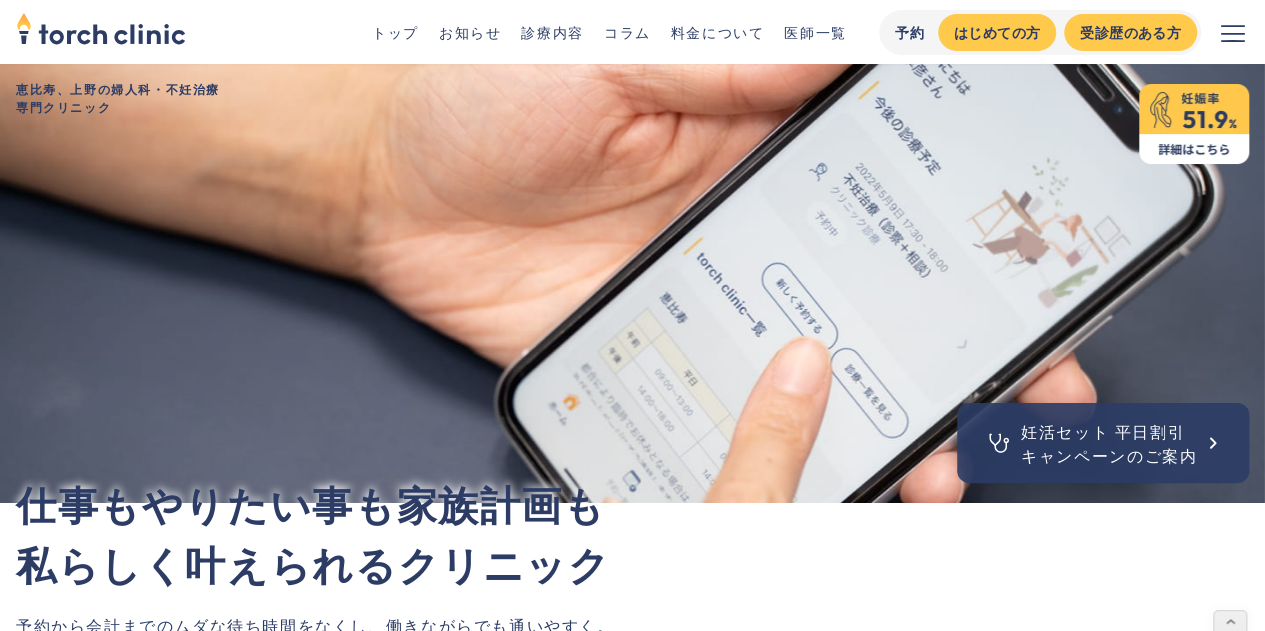 click on "予約" at bounding box center [910, 32] 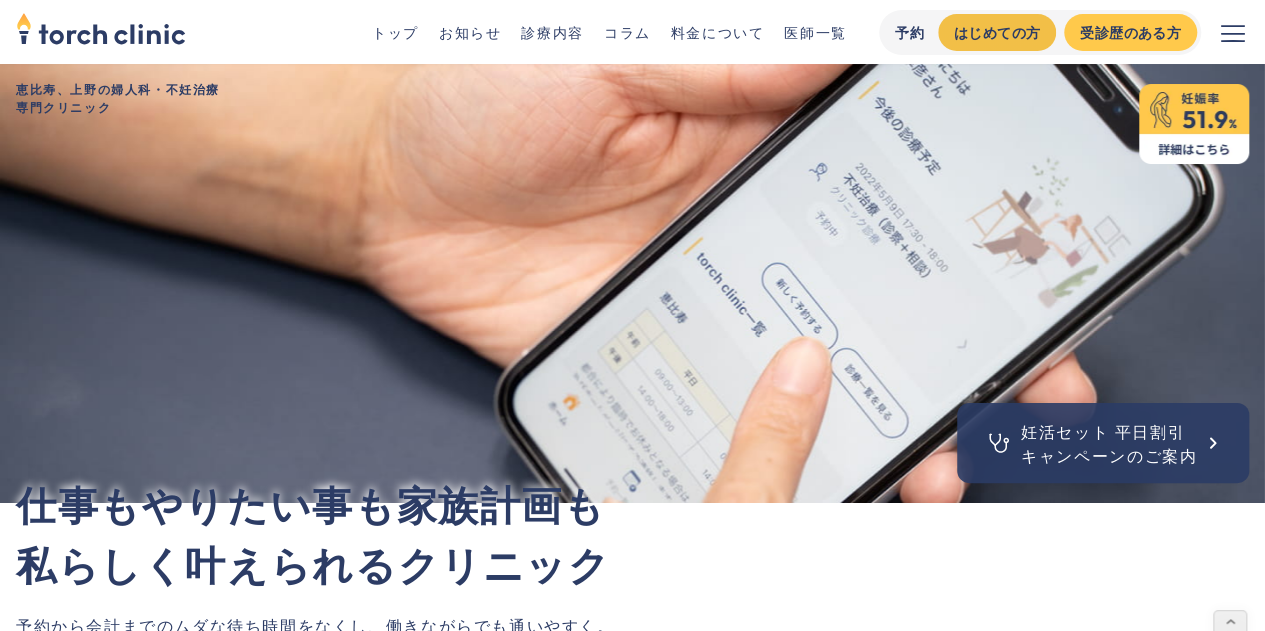 click on "はじめての方" at bounding box center (997, 32) 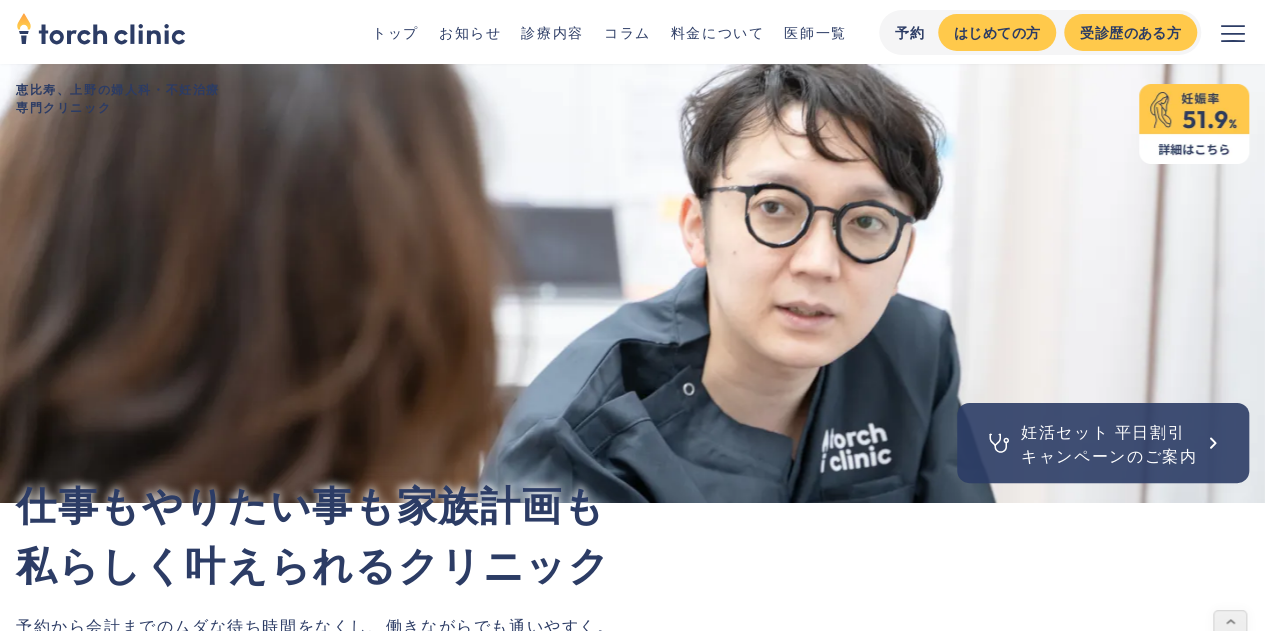 click on "トップ" at bounding box center (395, 32) 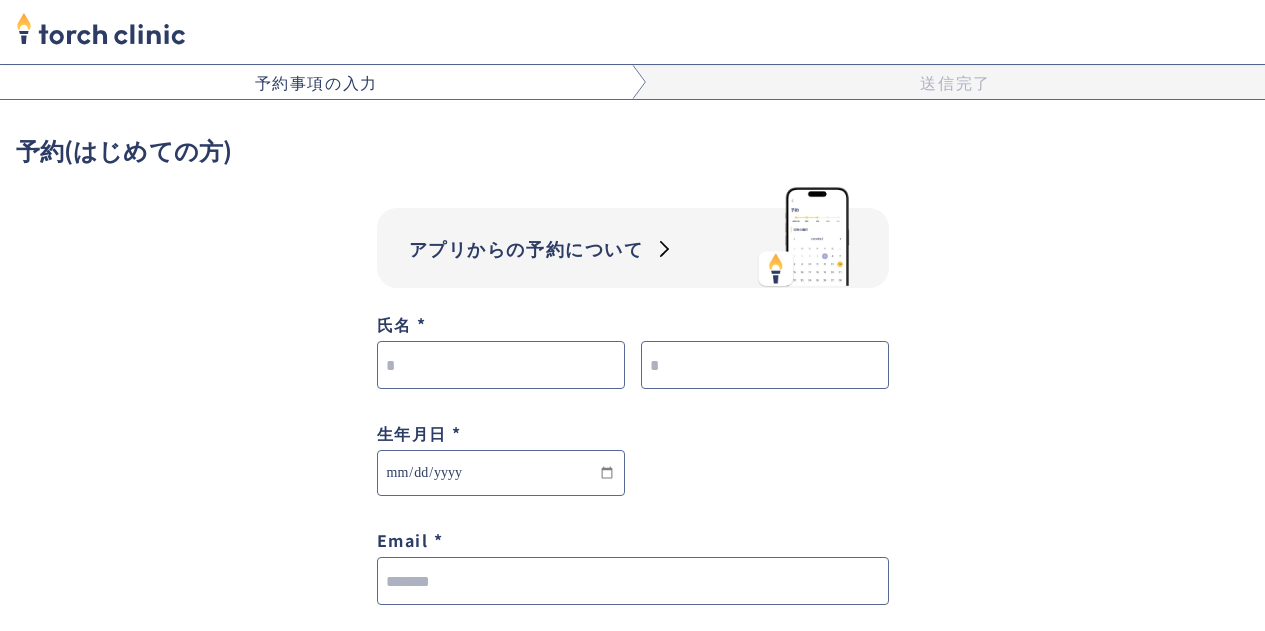 scroll, scrollTop: 0, scrollLeft: 0, axis: both 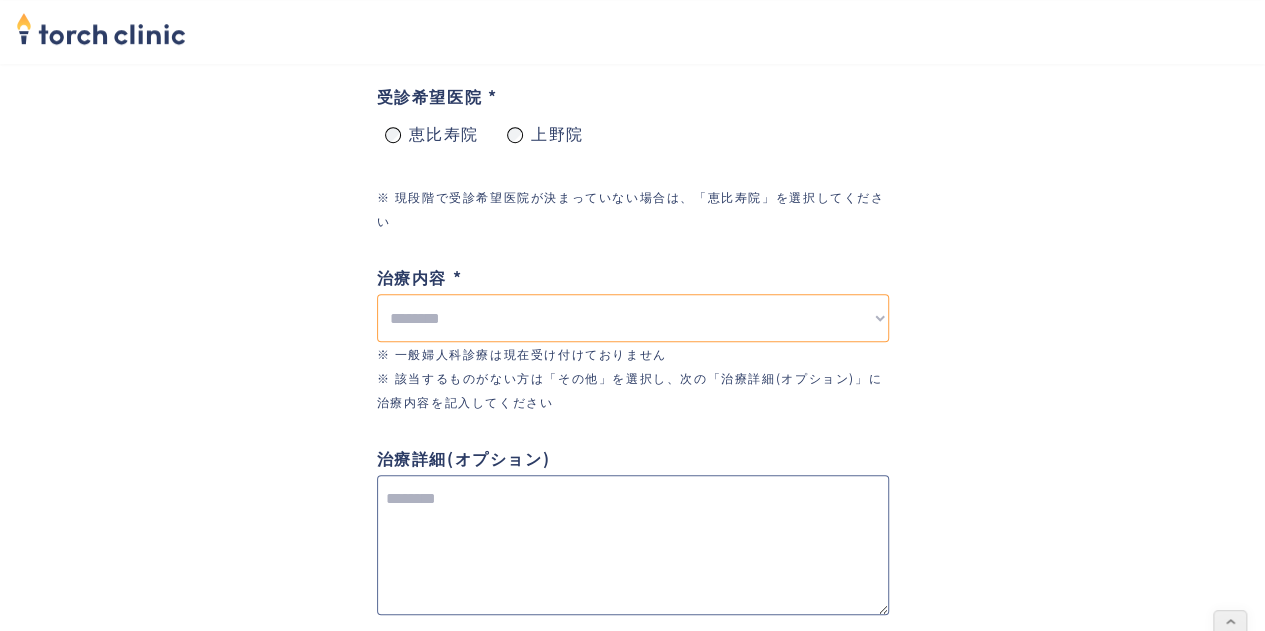 click on "**********" at bounding box center (633, 318) 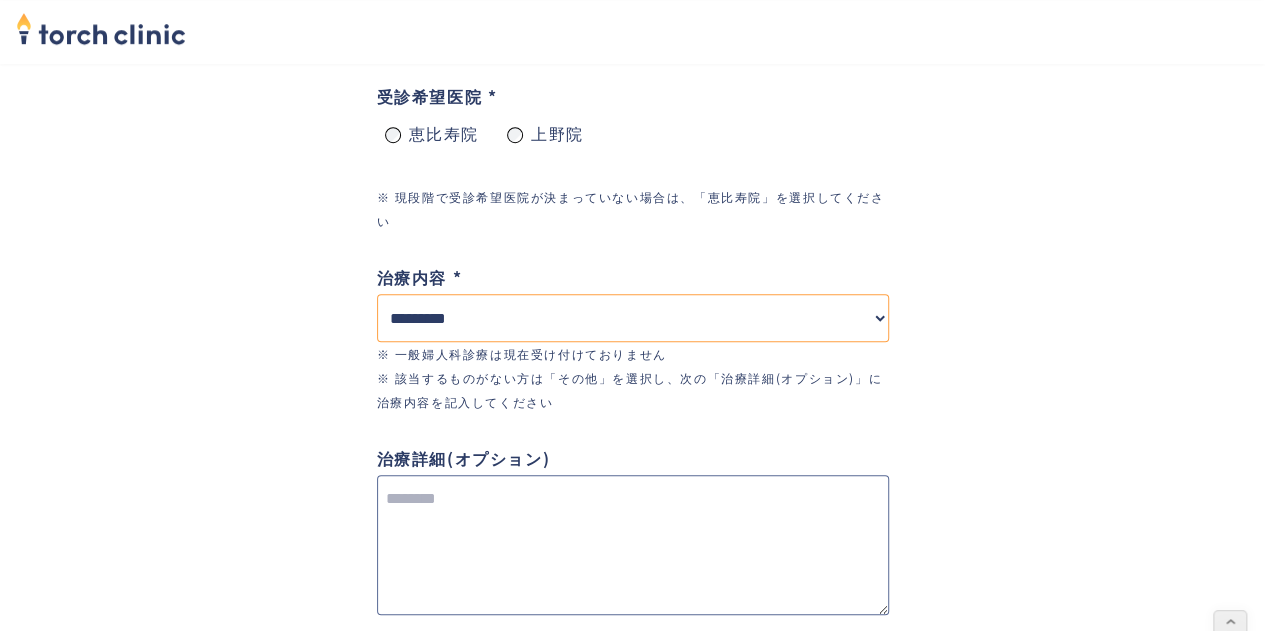 click on "**********" at bounding box center (633, 318) 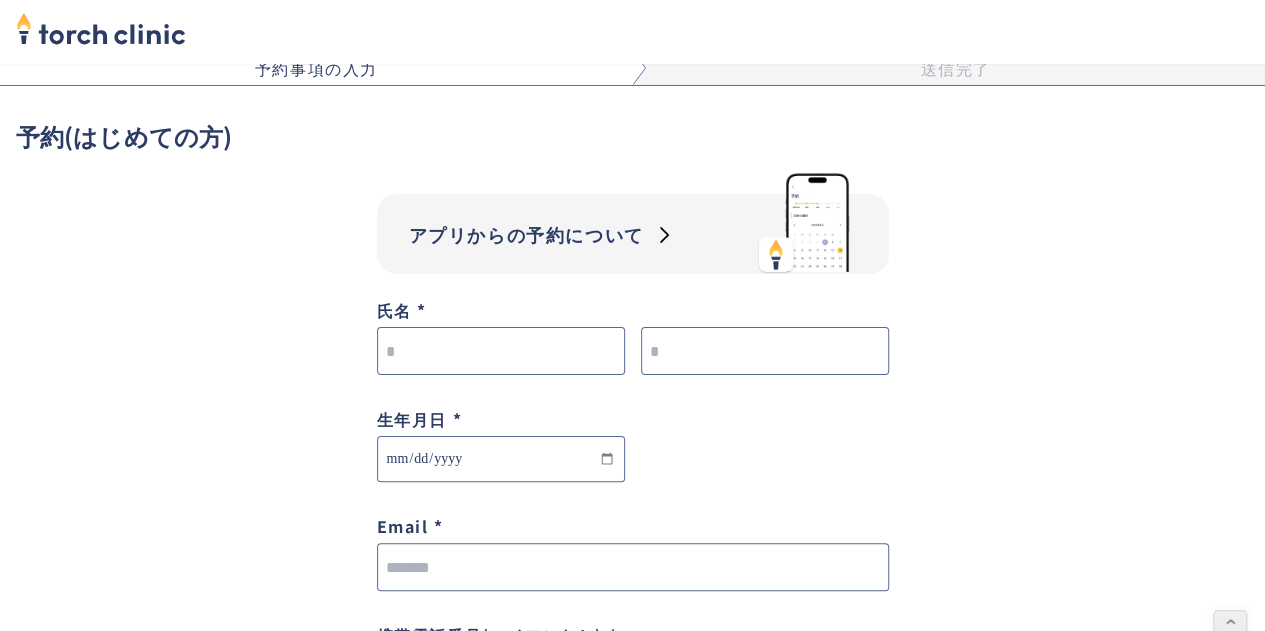 scroll, scrollTop: 0, scrollLeft: 0, axis: both 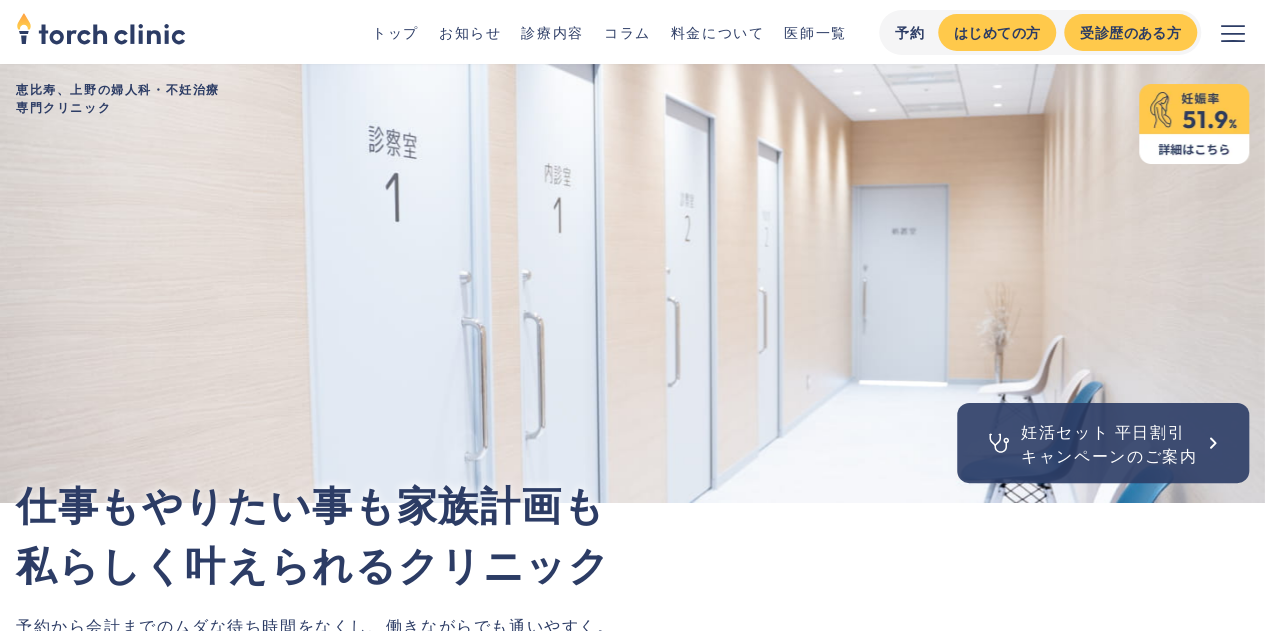 click on "お知らせ" at bounding box center (470, 32) 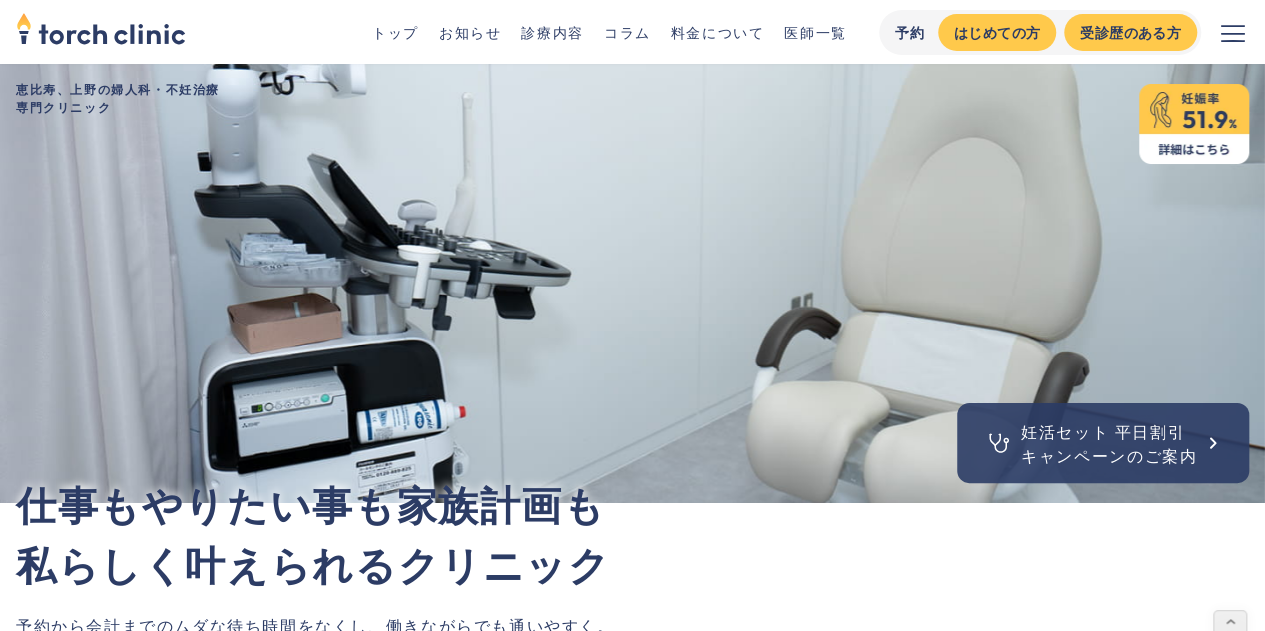 click on "妊活セット 平日割引 キャンペーンのご案内" at bounding box center [1109, 443] 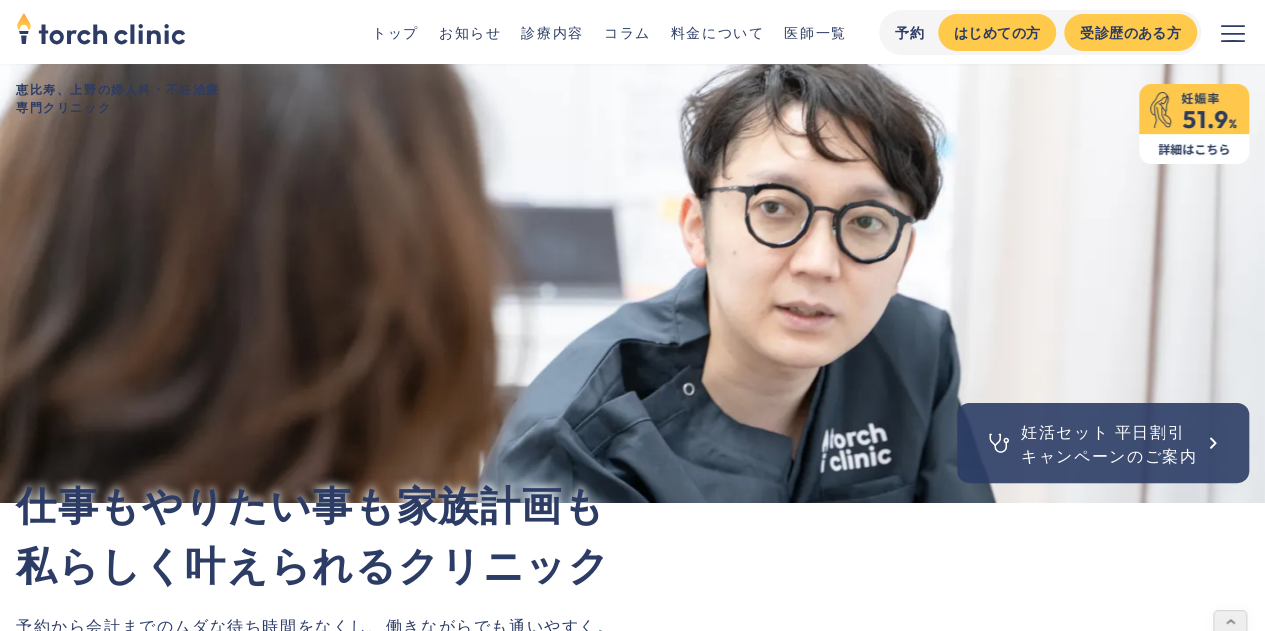 click on "妊活セット 平日割引 キャンペーンのご案内" at bounding box center [1109, 443] 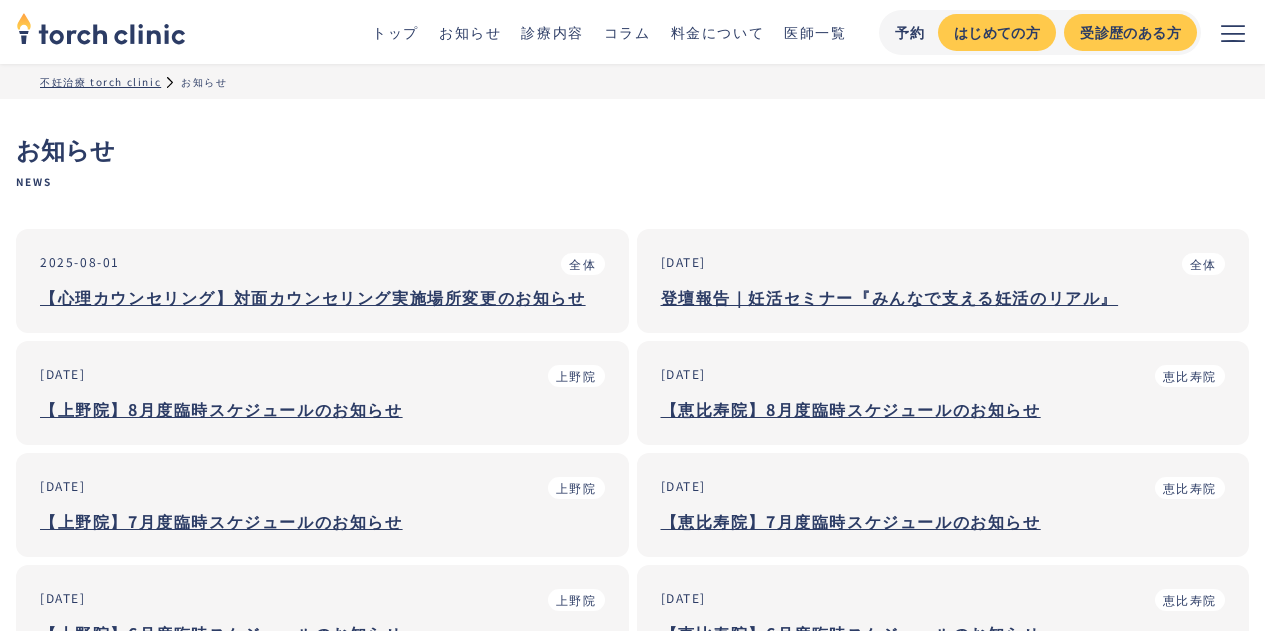 scroll, scrollTop: 0, scrollLeft: 0, axis: both 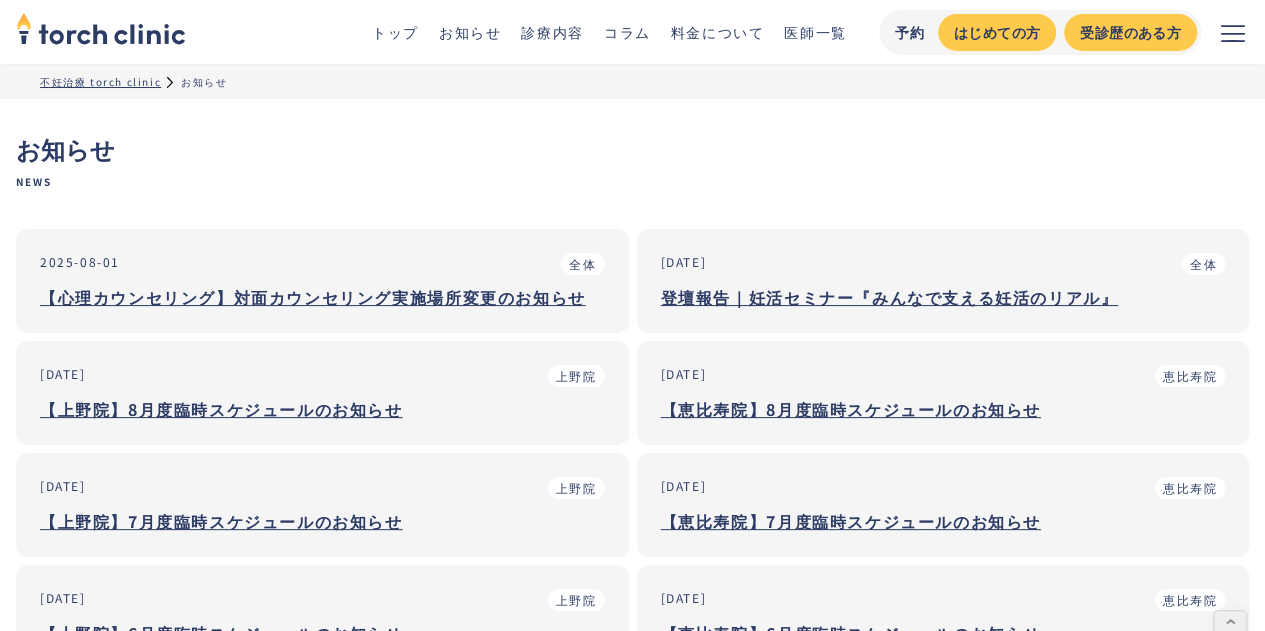 click on "不妊治療 torch clinic" at bounding box center (100, 81) 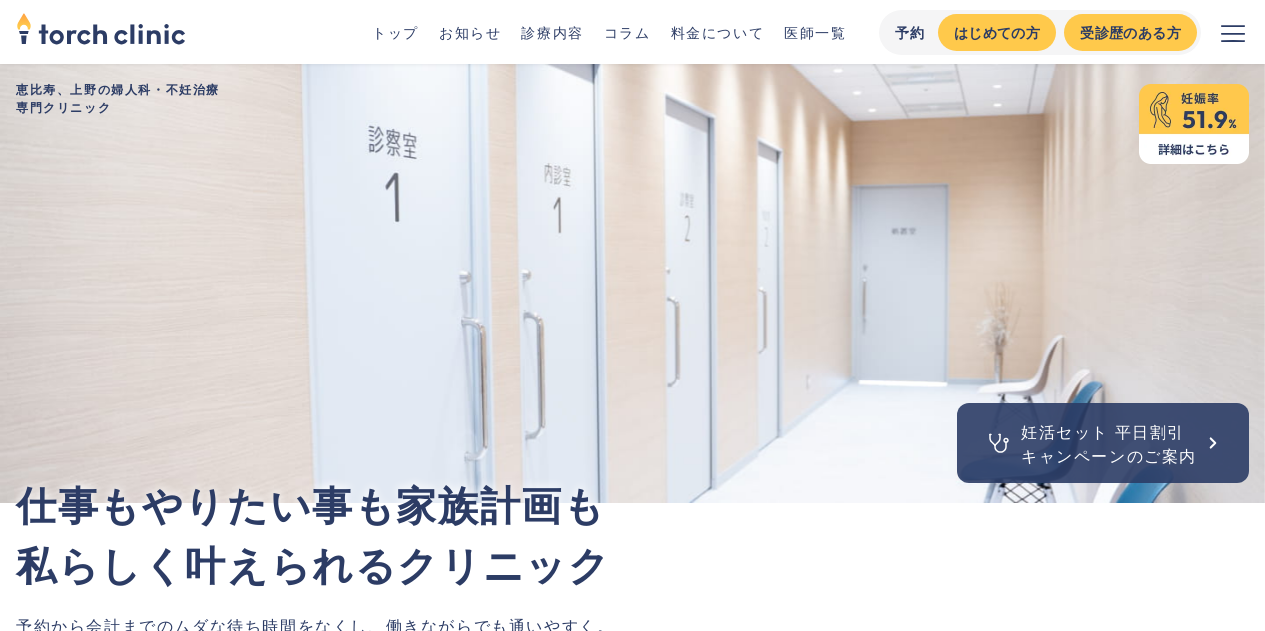 scroll, scrollTop: 0, scrollLeft: 0, axis: both 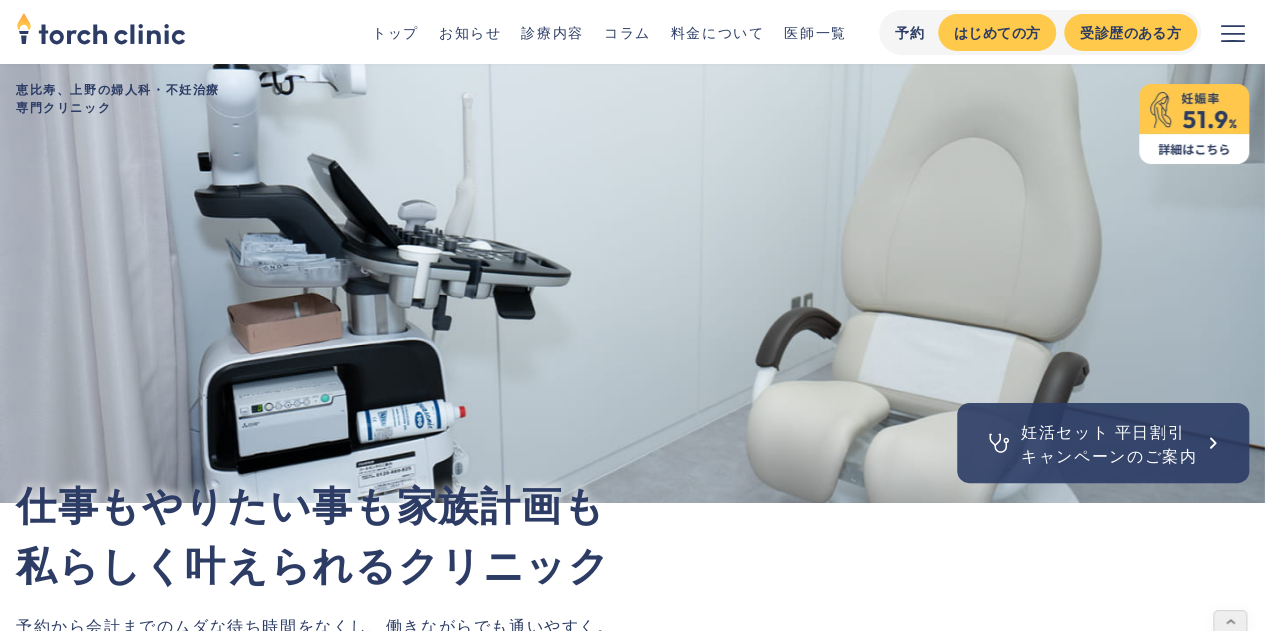 click on "妊活セット 平日割引 キャンペーンのご案内" at bounding box center (1109, 443) 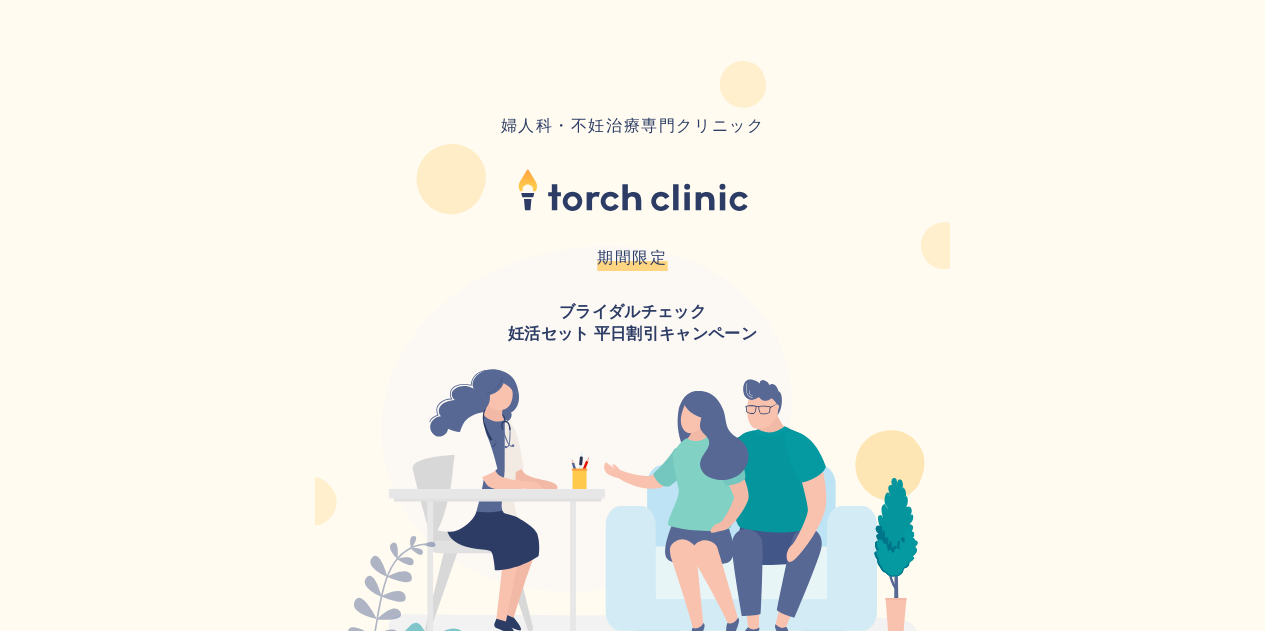 scroll, scrollTop: 0, scrollLeft: 0, axis: both 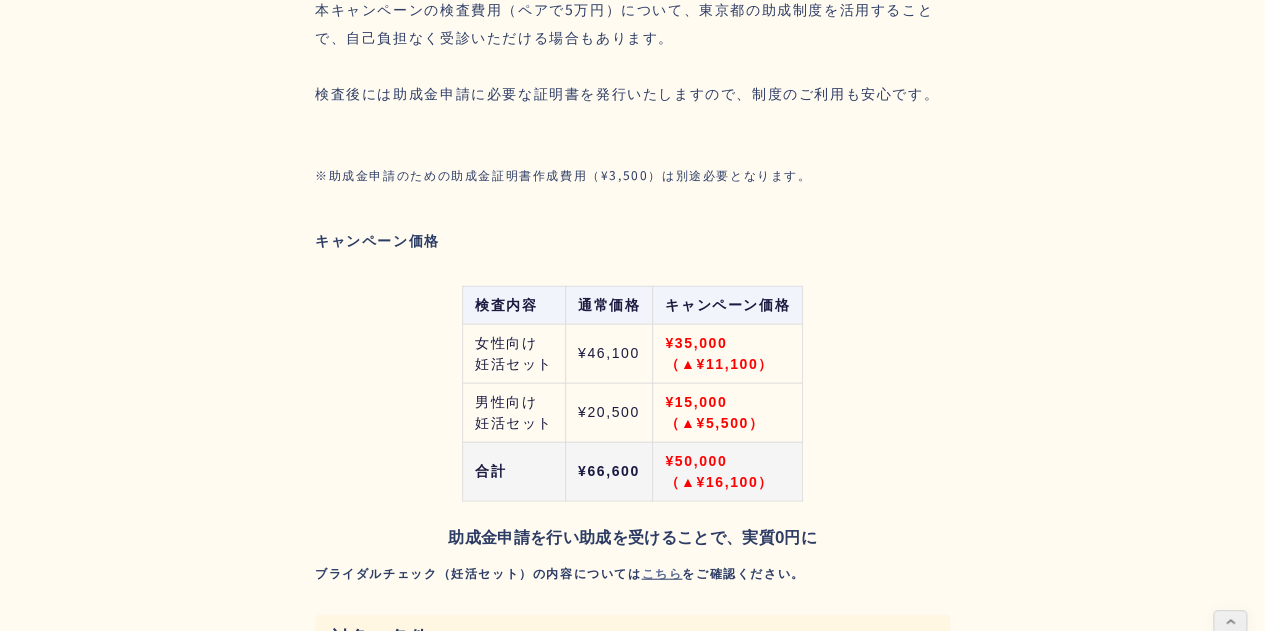 click on "婦人科・不妊治療専門クリニック  期間限定  ブライダルチェック 妊活セット 平日割引キャンペーン 目次 キャンペーン内容 妊活セットとは 予約手順 アクセス・開院日時 ＼ 期間限定 ／ （2025年8～10月） 東京都の助成制度を活用して、不妊検査を実質無料で受けられるチャンスです。 妊活を検討しているカップルの方へ向けて、必要な検査セットをお得に受けられるキャンペーンをご用意しました。都の助成金を活用することで、自己負担を抑えて安心して検査を受けていただけます。 以下よりアプリをダウンロードいただき、5分ほどで予約を完了することができます。 ダウンロードする キャンペーンコード
NKWD2025
コードをコピーする
妊活セット平日割引キャンペーンのご案内 内容 キャンペーン価格
検査内容" at bounding box center [632, -1727] 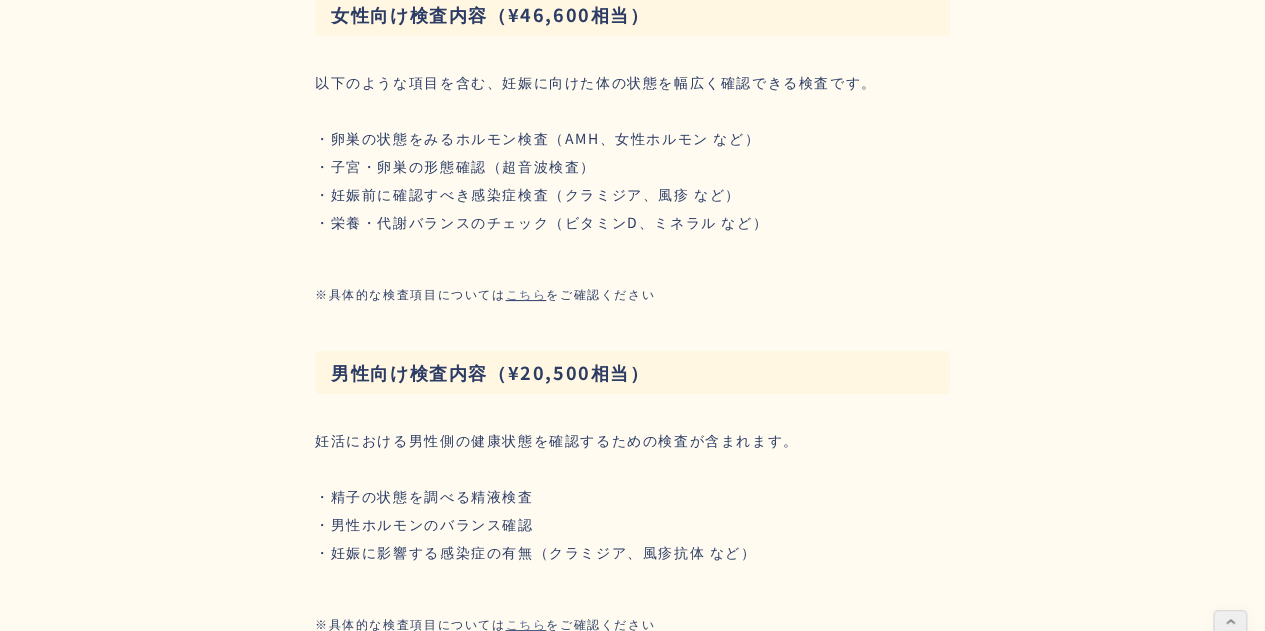 scroll, scrollTop: 3808, scrollLeft: 0, axis: vertical 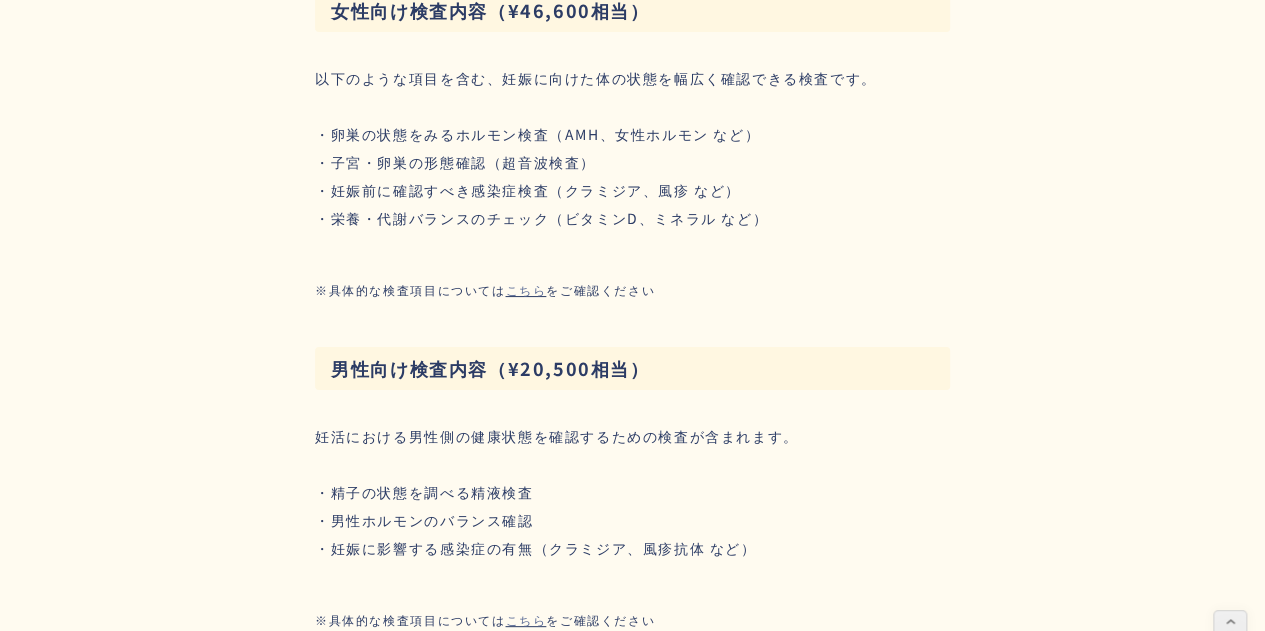 click on "婦人科・不妊治療専門クリニック  期間限定  ブライダルチェック 妊活セット 平日割引キャンペーン 目次 キャンペーン内容 妊活セットとは 予約手順 アクセス・開院日時 ＼ 期間限定 ／ （2025年8～10月） 東京都の助成制度を活用して、不妊検査を実質無料で受けられるチャンスです。 妊活を検討しているカップルの方へ向けて、必要な検査セットをお得に受けられるキャンペーンをご用意しました。都の助成金を活用することで、自己負担を抑えて安心して検査を受けていただけます。 以下よりアプリをダウンロードいただき、5分ほどで予約を完了することができます。 ダウンロードする キャンペーンコード
NKWD2025
コードをコピーする
妊活セット平日割引キャンペーンのご案内 内容 キャンペーン価格
検査内容" at bounding box center (632, -3493) 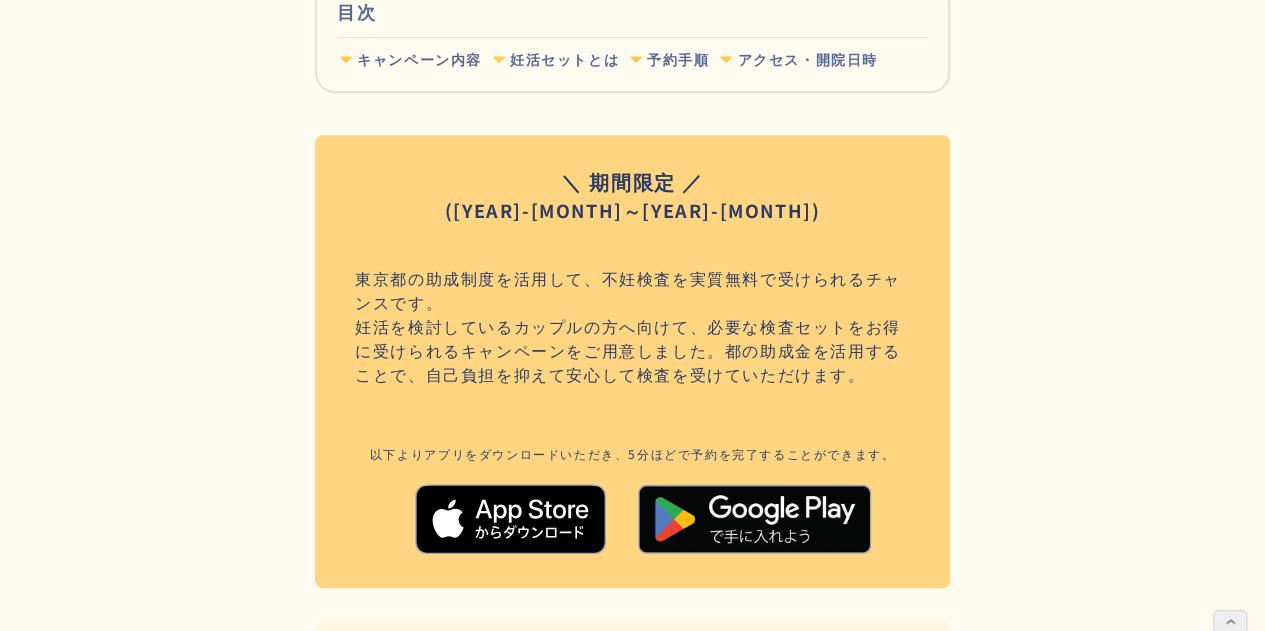 scroll, scrollTop: 0, scrollLeft: 0, axis: both 